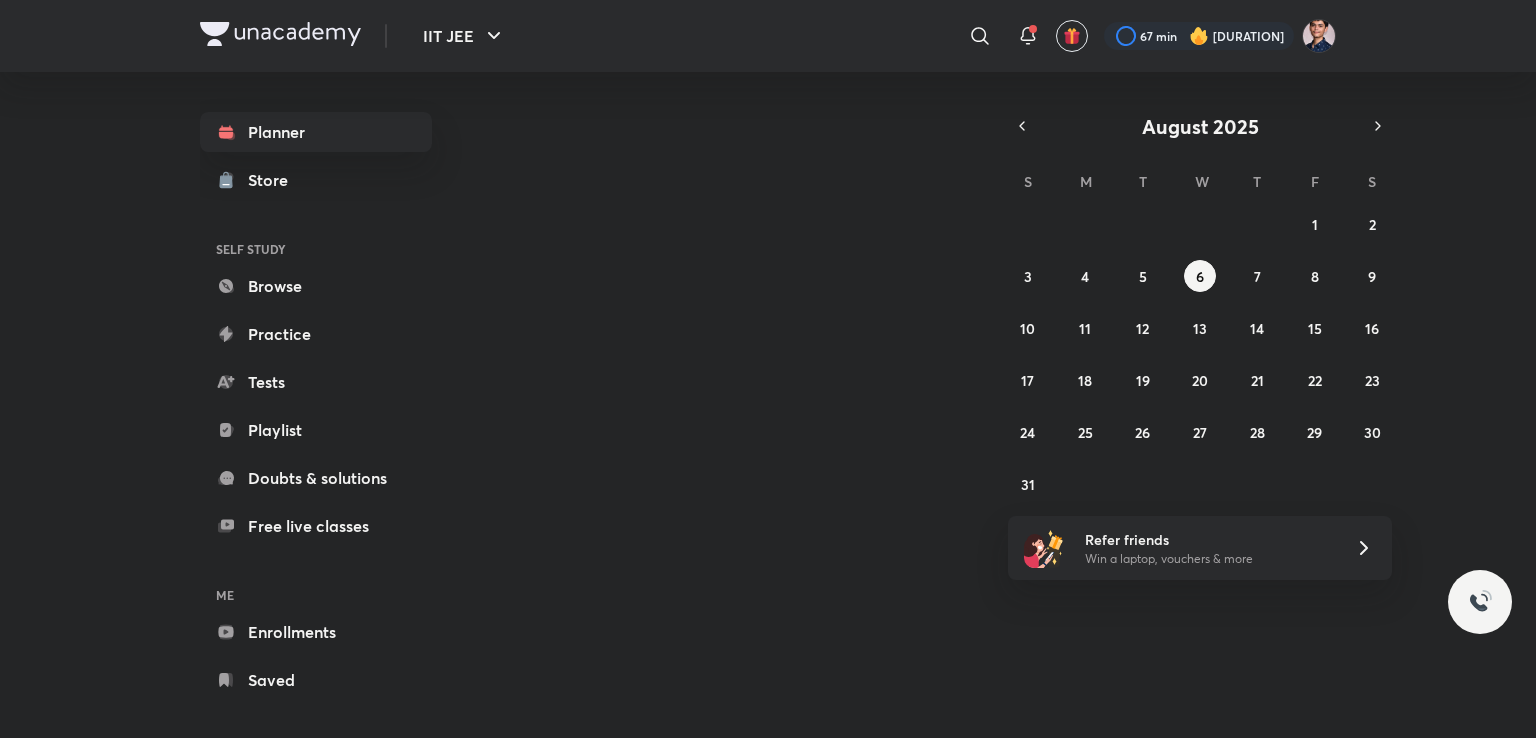 scroll, scrollTop: 0, scrollLeft: 0, axis: both 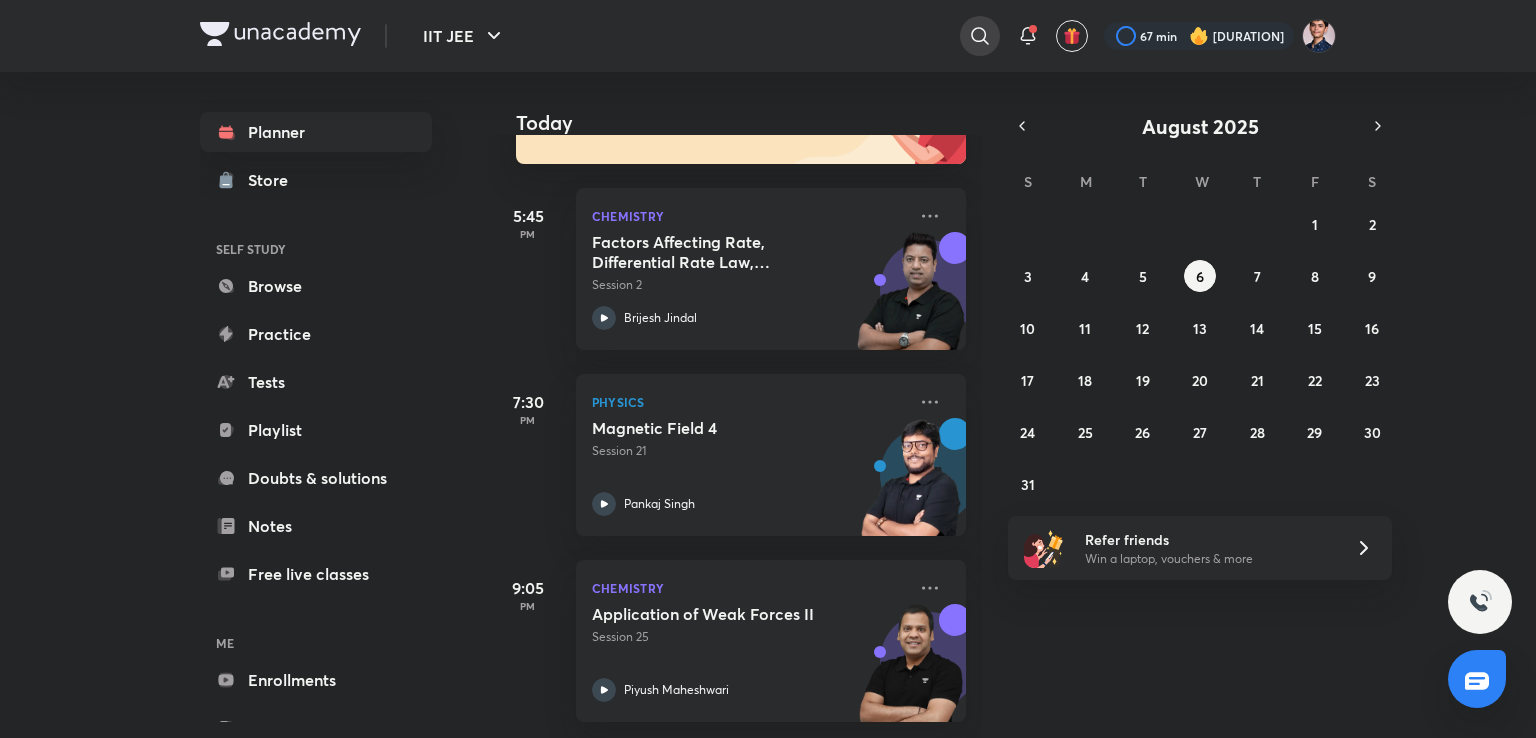 click at bounding box center [980, 36] 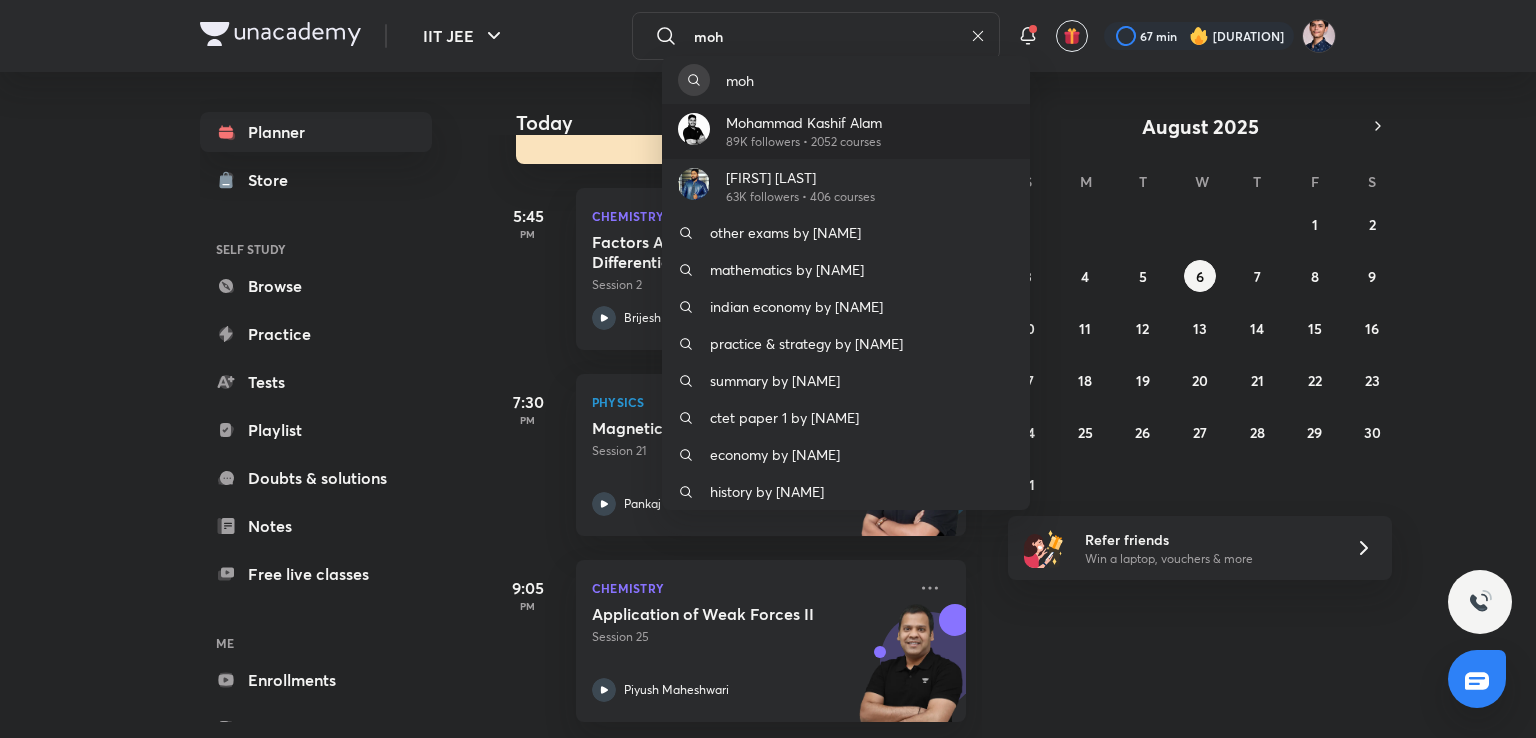 type on "moh" 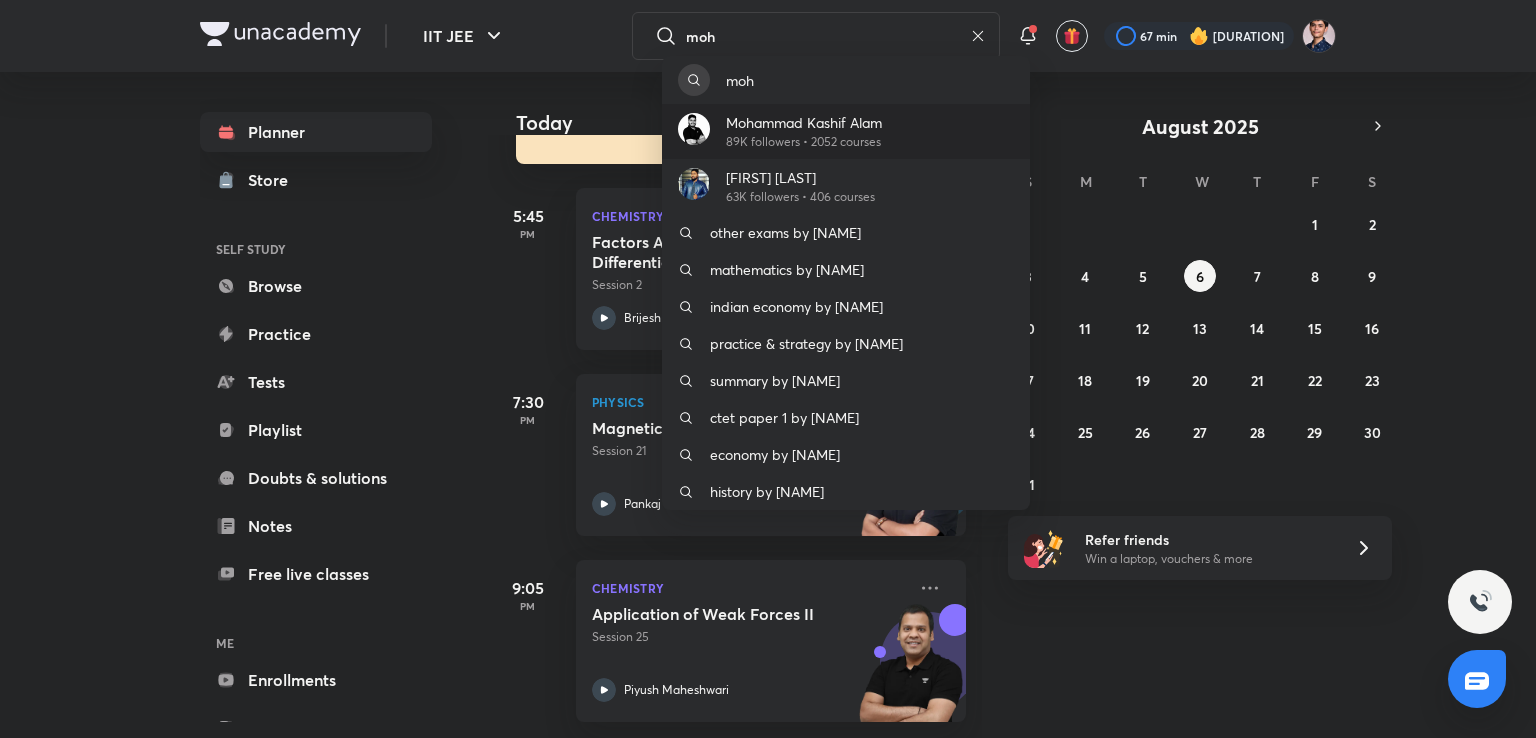click on "[FULL_NAME] 89K followers • 2052 courses" at bounding box center [846, 131] 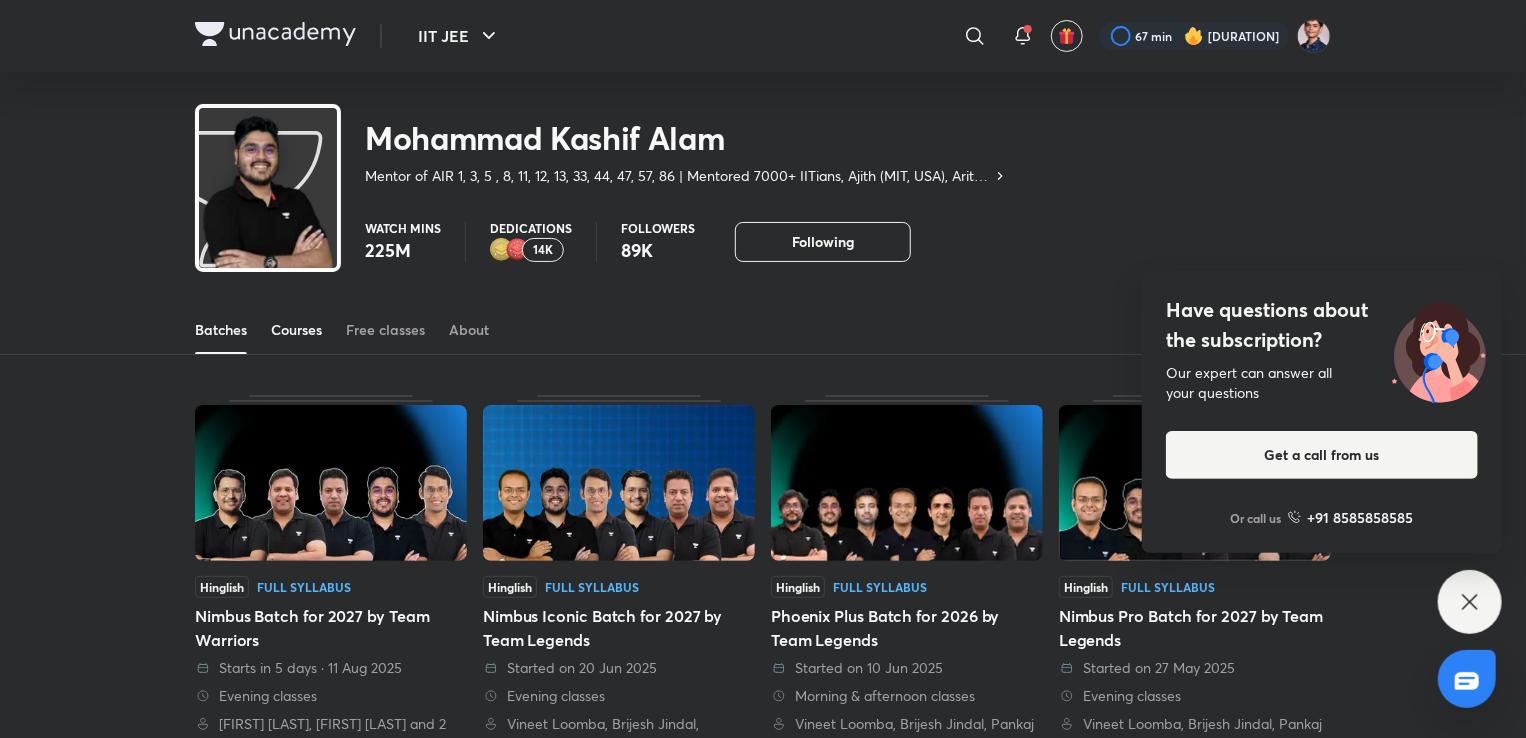 click on "Courses" at bounding box center [296, 330] 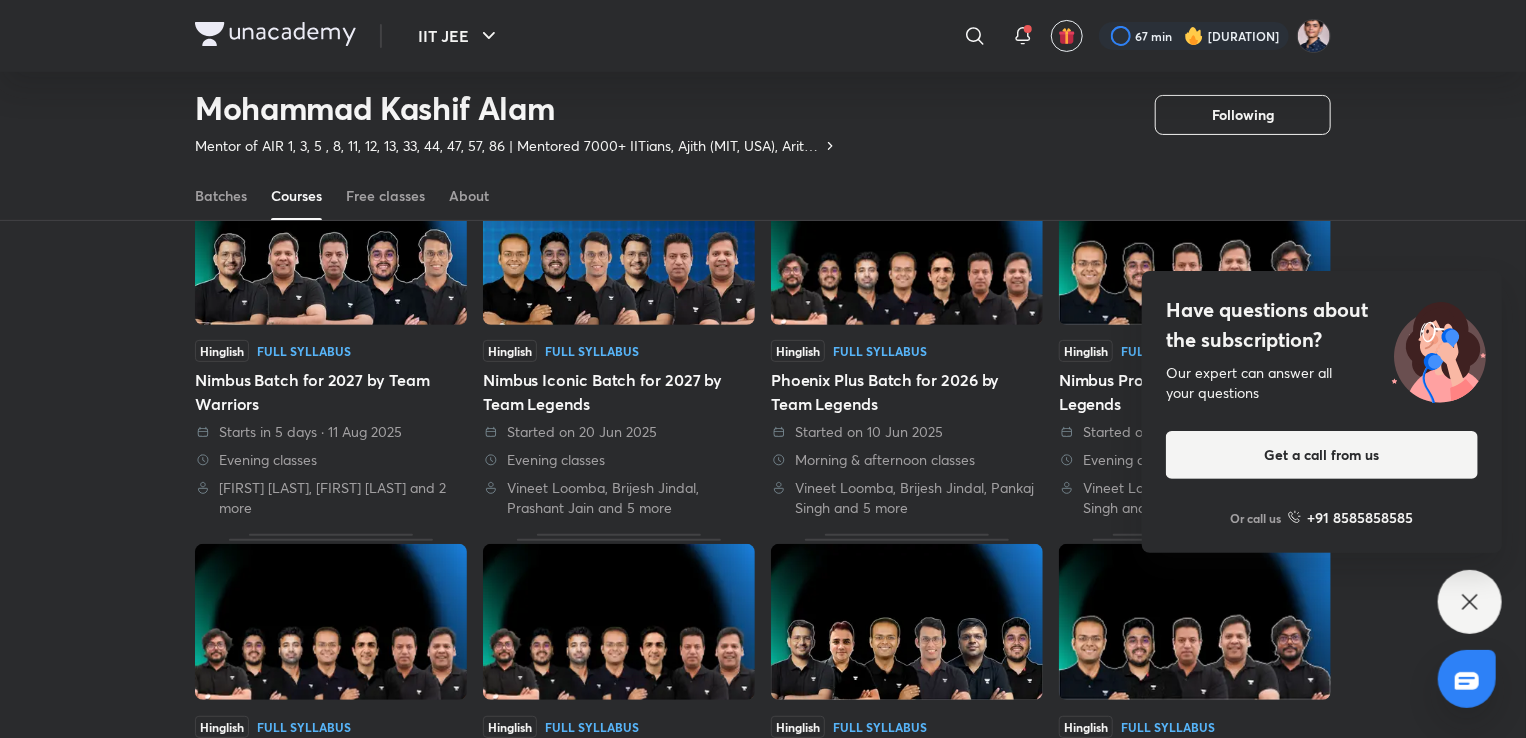 scroll, scrollTop: 201, scrollLeft: 0, axis: vertical 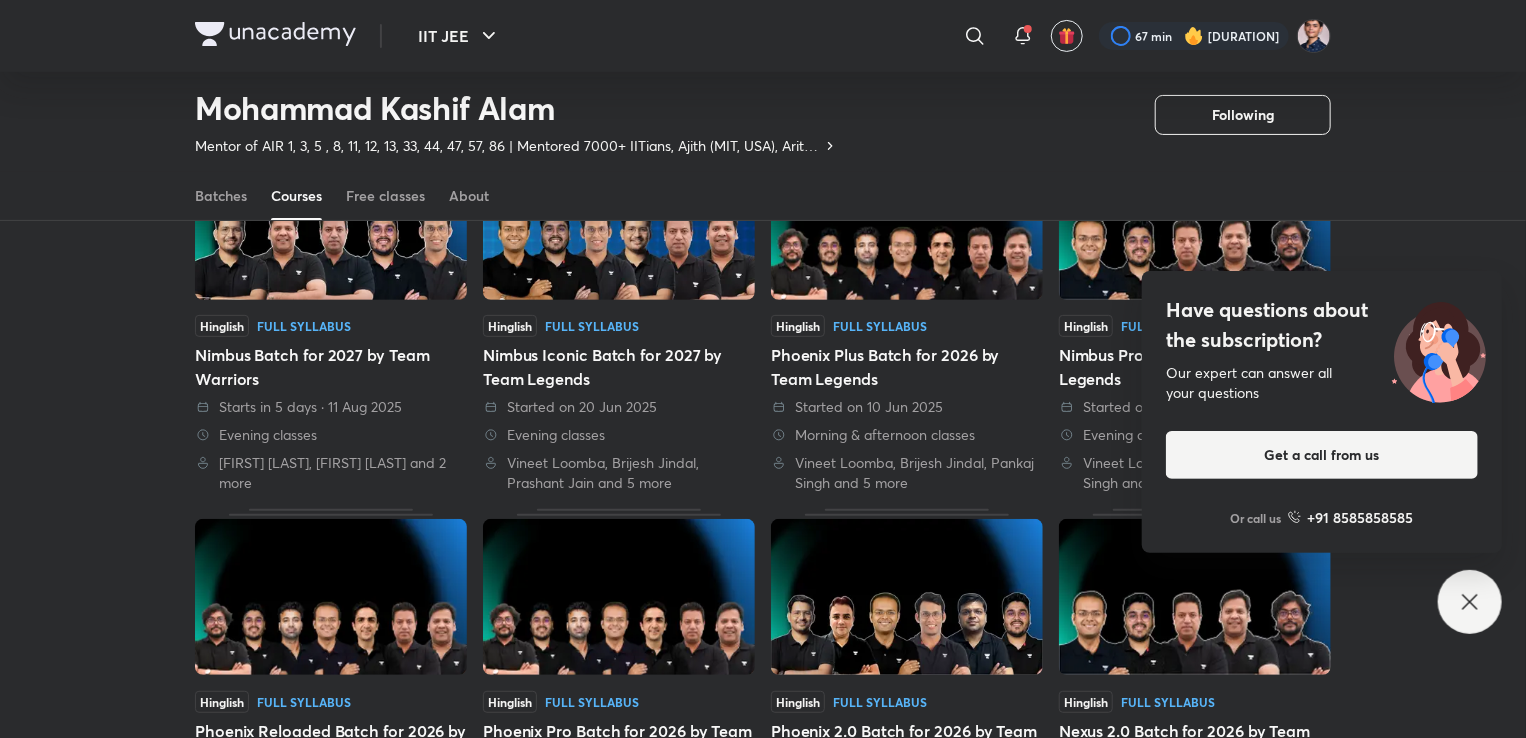 click on "Courses" at bounding box center [296, 196] 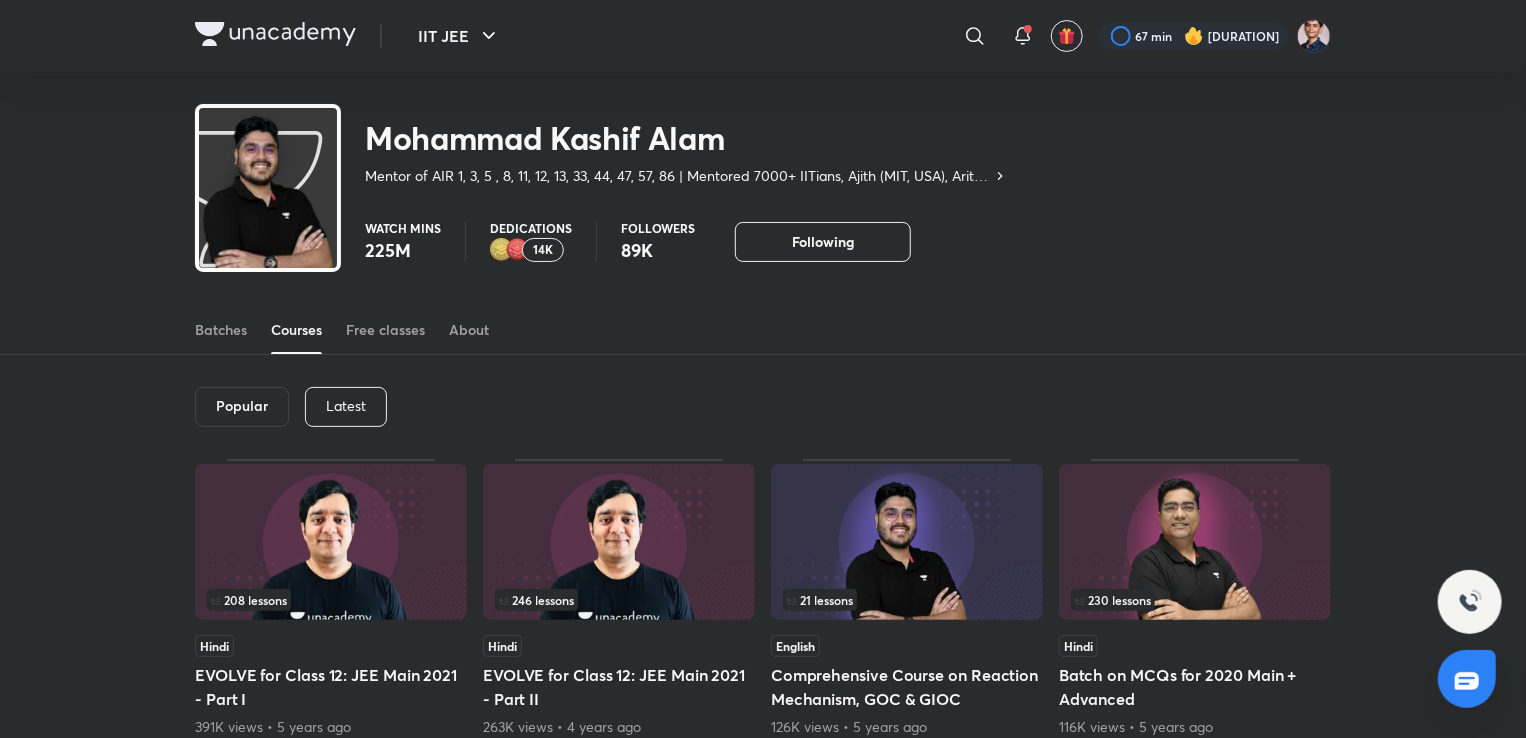 click on "Latest" at bounding box center [346, 406] 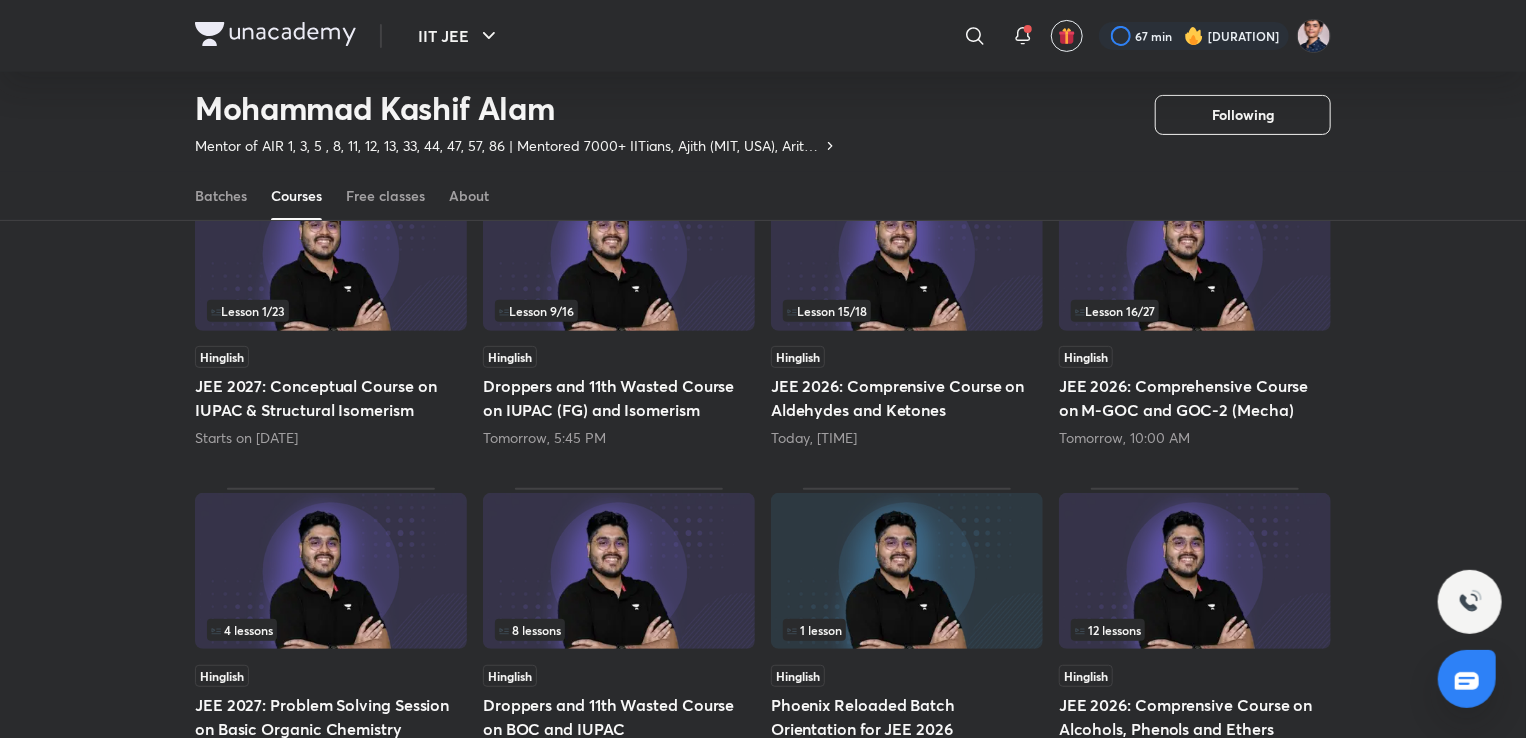 scroll, scrollTop: 231, scrollLeft: 0, axis: vertical 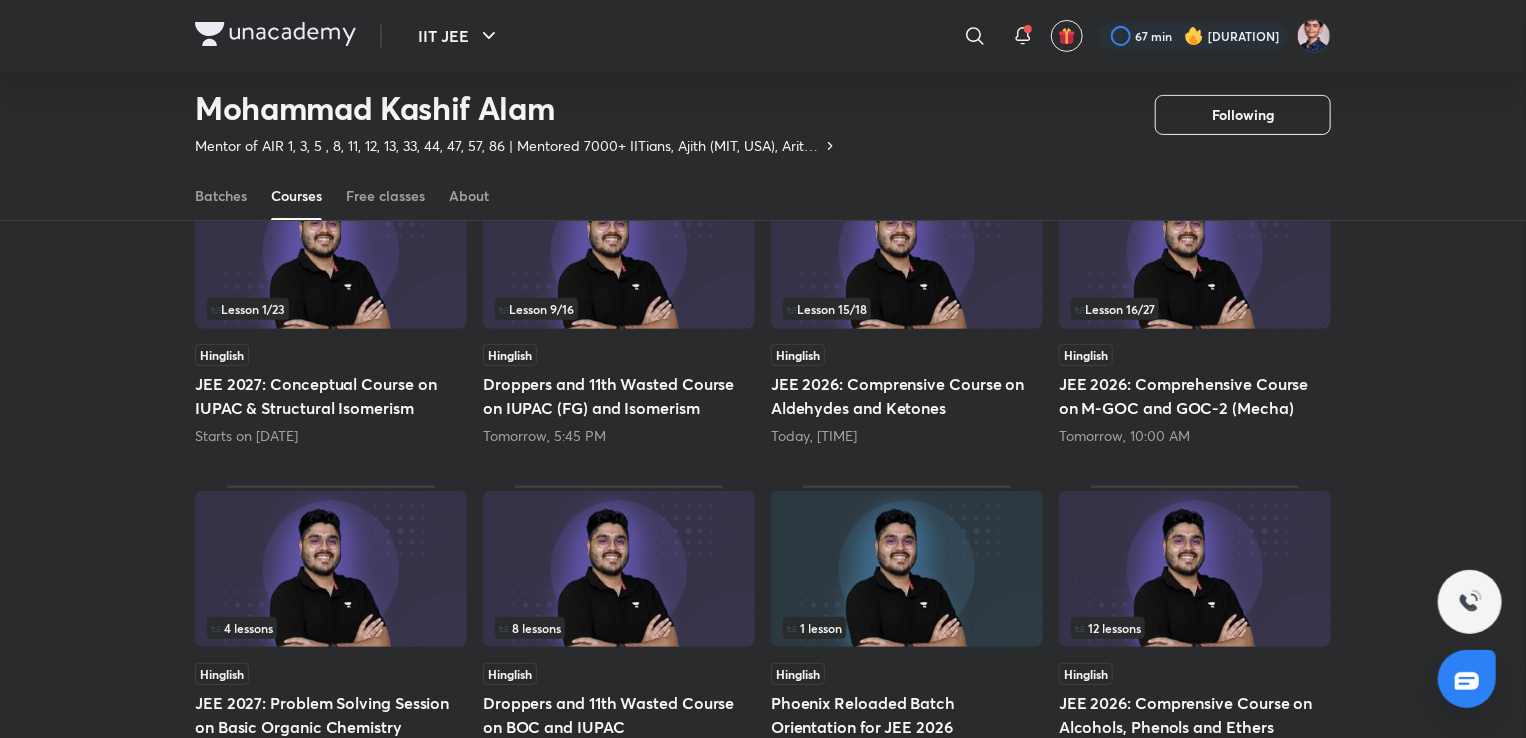 click on "Hinglish" at bounding box center [907, 355] 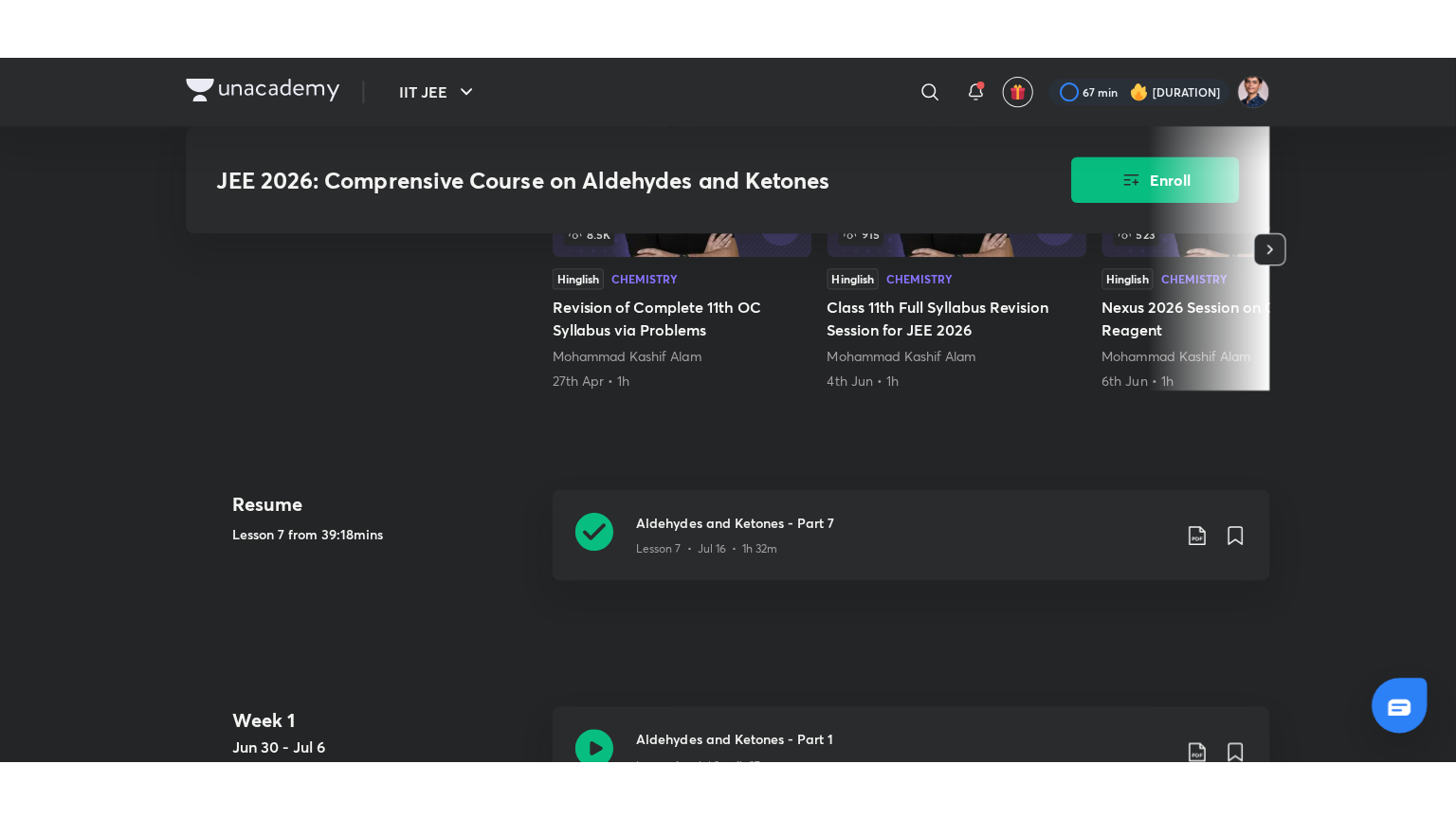 scroll, scrollTop: 1901, scrollLeft: 0, axis: vertical 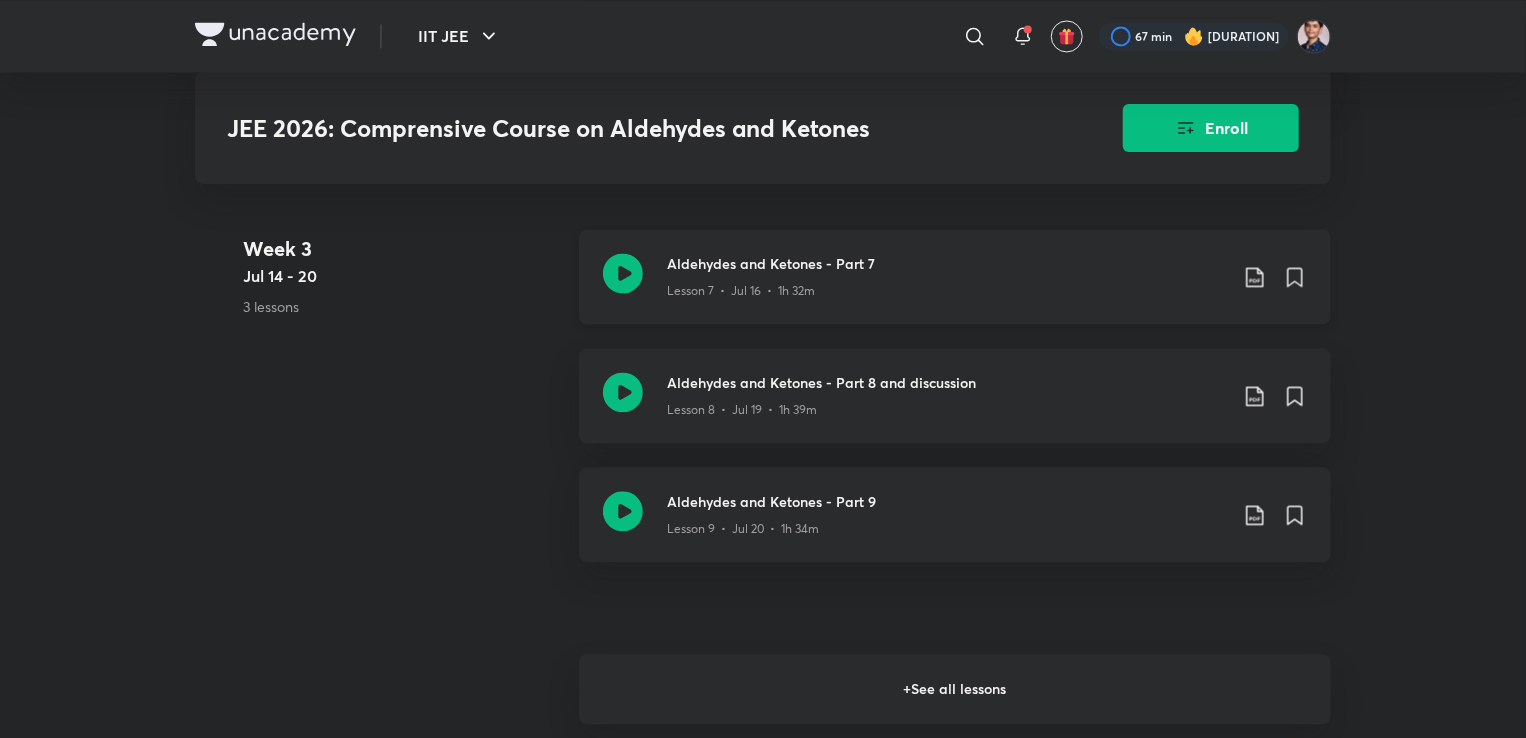 click on "Aldehydes and Ketones - Part 7 Lesson 7  •  [DATE]  •  1h 32m" at bounding box center [955, 276] 